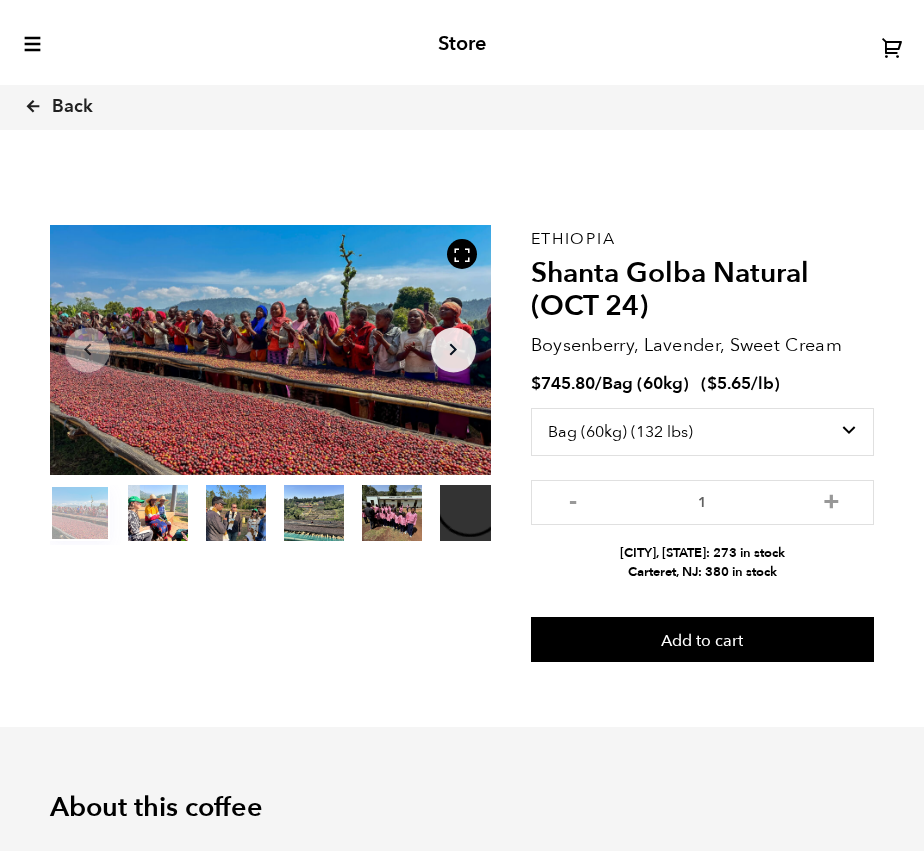 select on "bag-3" 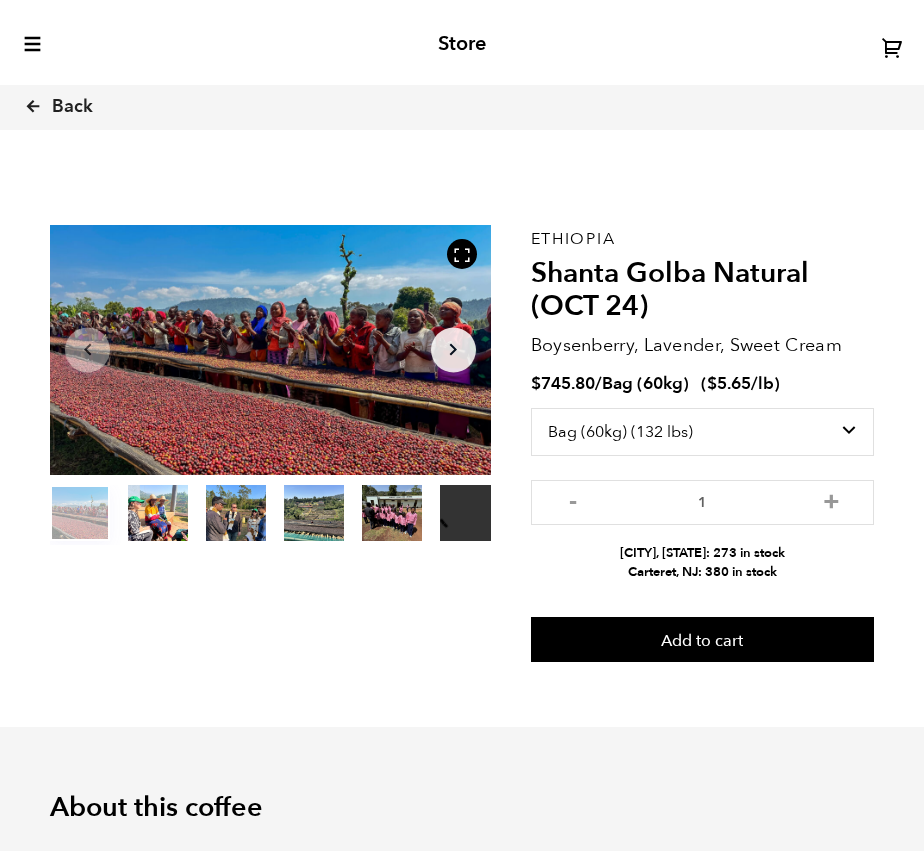scroll, scrollTop: 423, scrollLeft: 0, axis: vertical 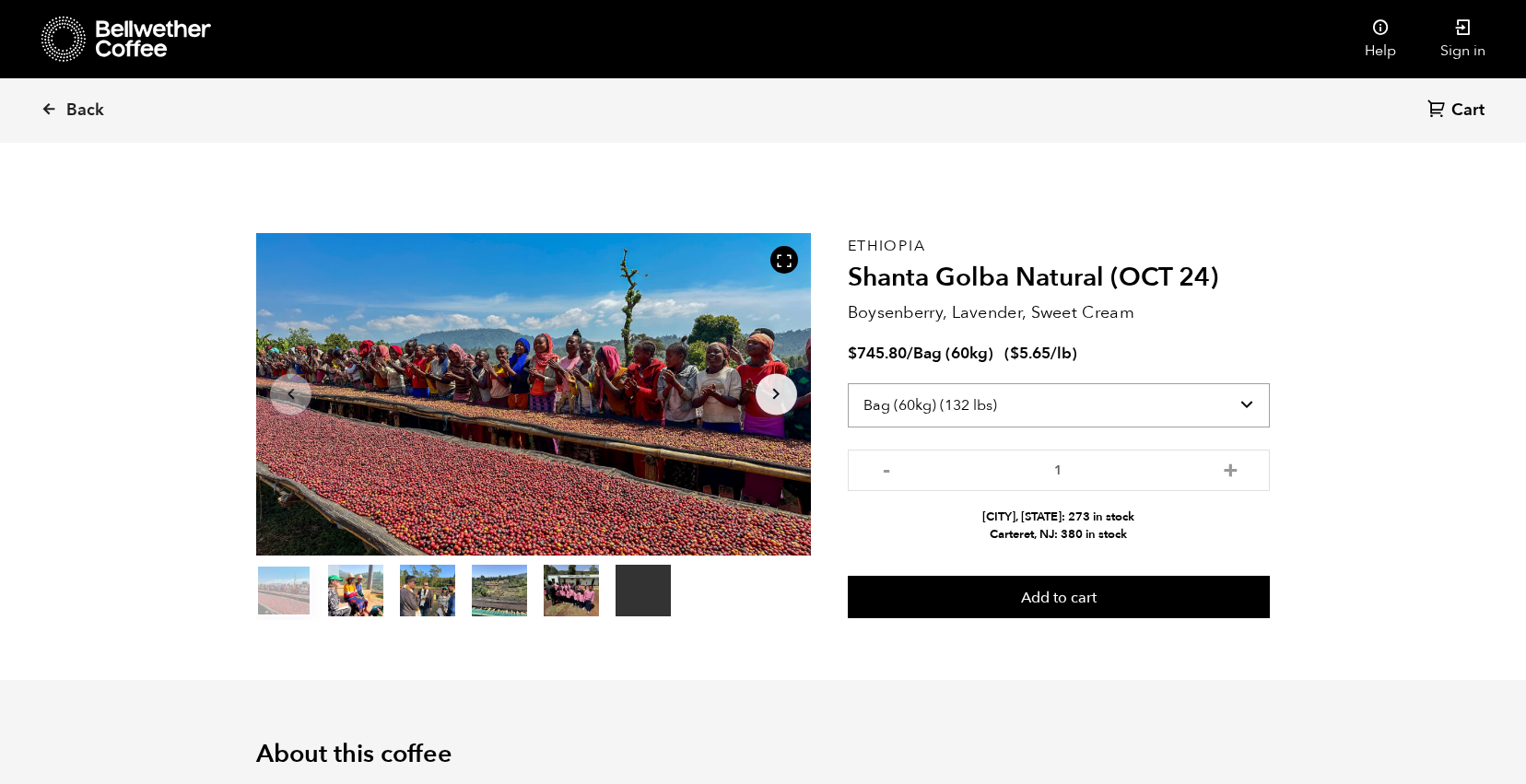 click on "Select size   Bag (60kg) (132 lbs) Box (24 lbs)" at bounding box center (1059, 405) 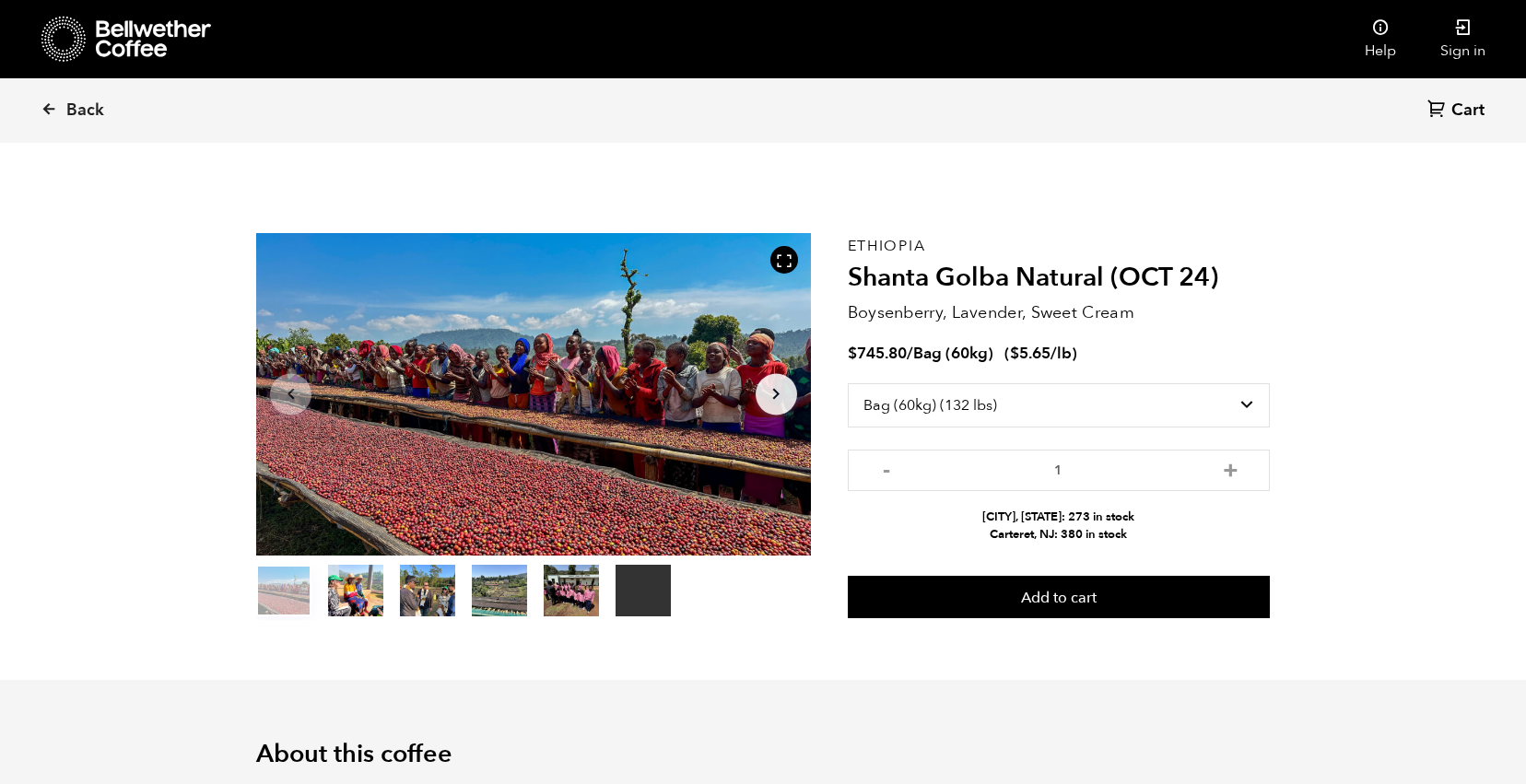 drag, startPoint x: 849, startPoint y: 240, endPoint x: 1226, endPoint y: 268, distance: 378.03836 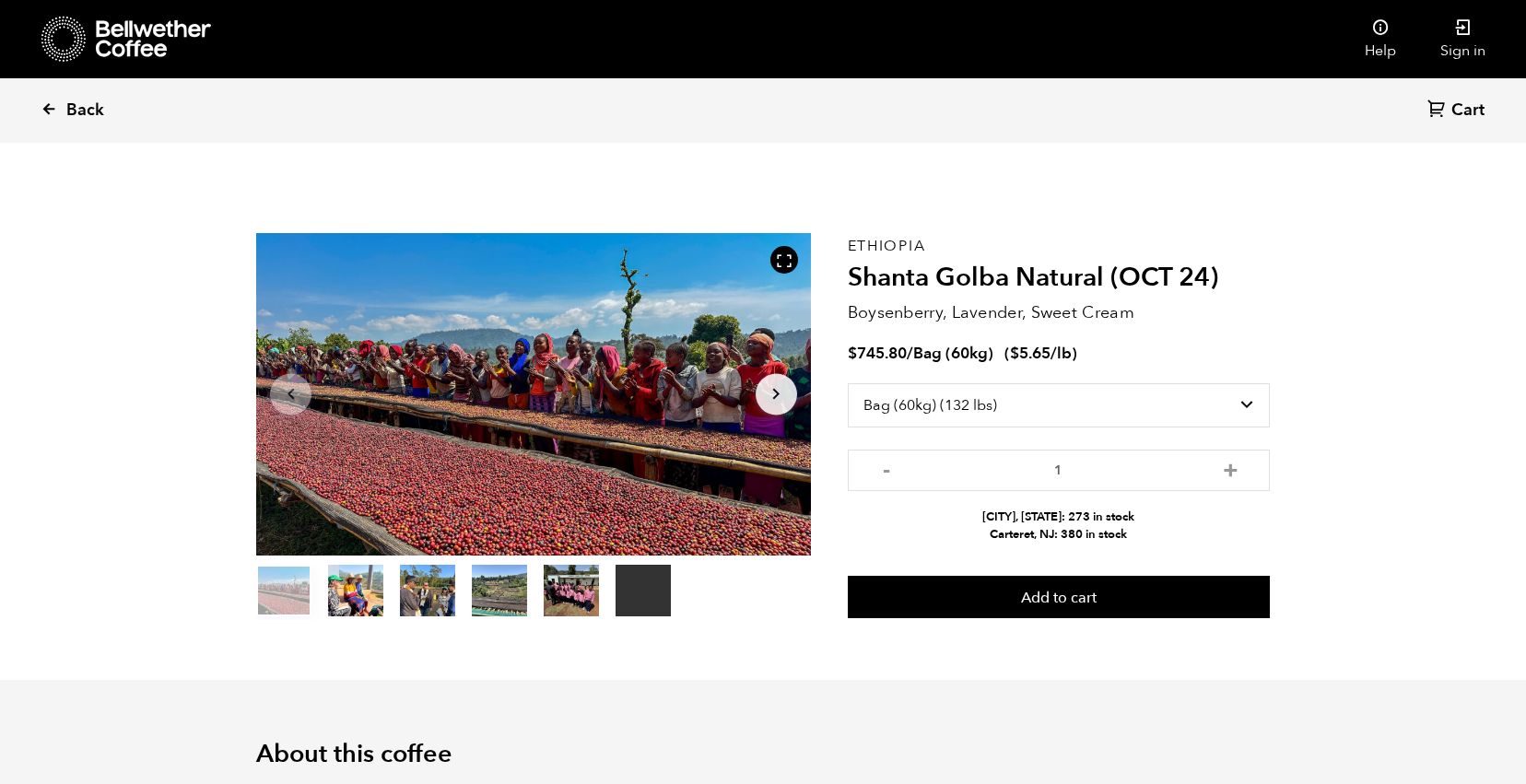click on "Back" at bounding box center (98, 111) 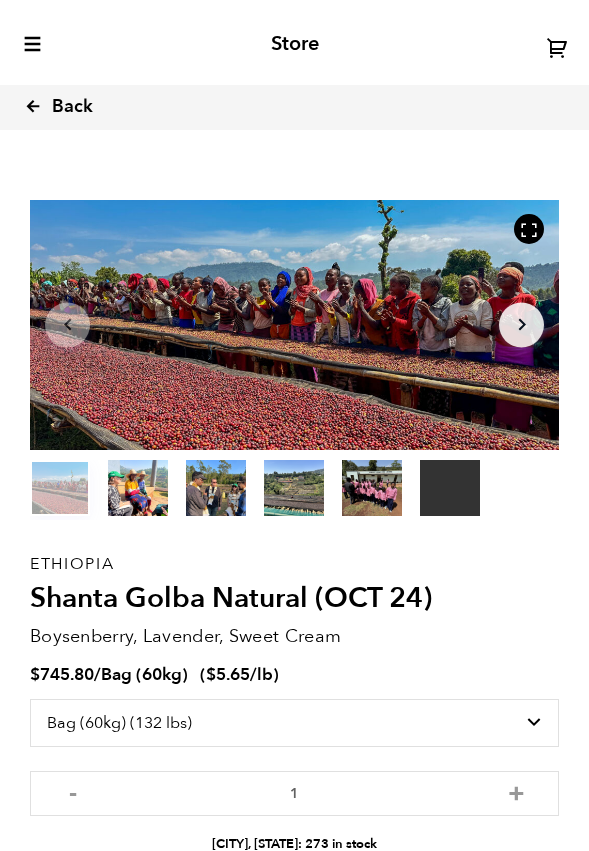 click at bounding box center [33, 106] 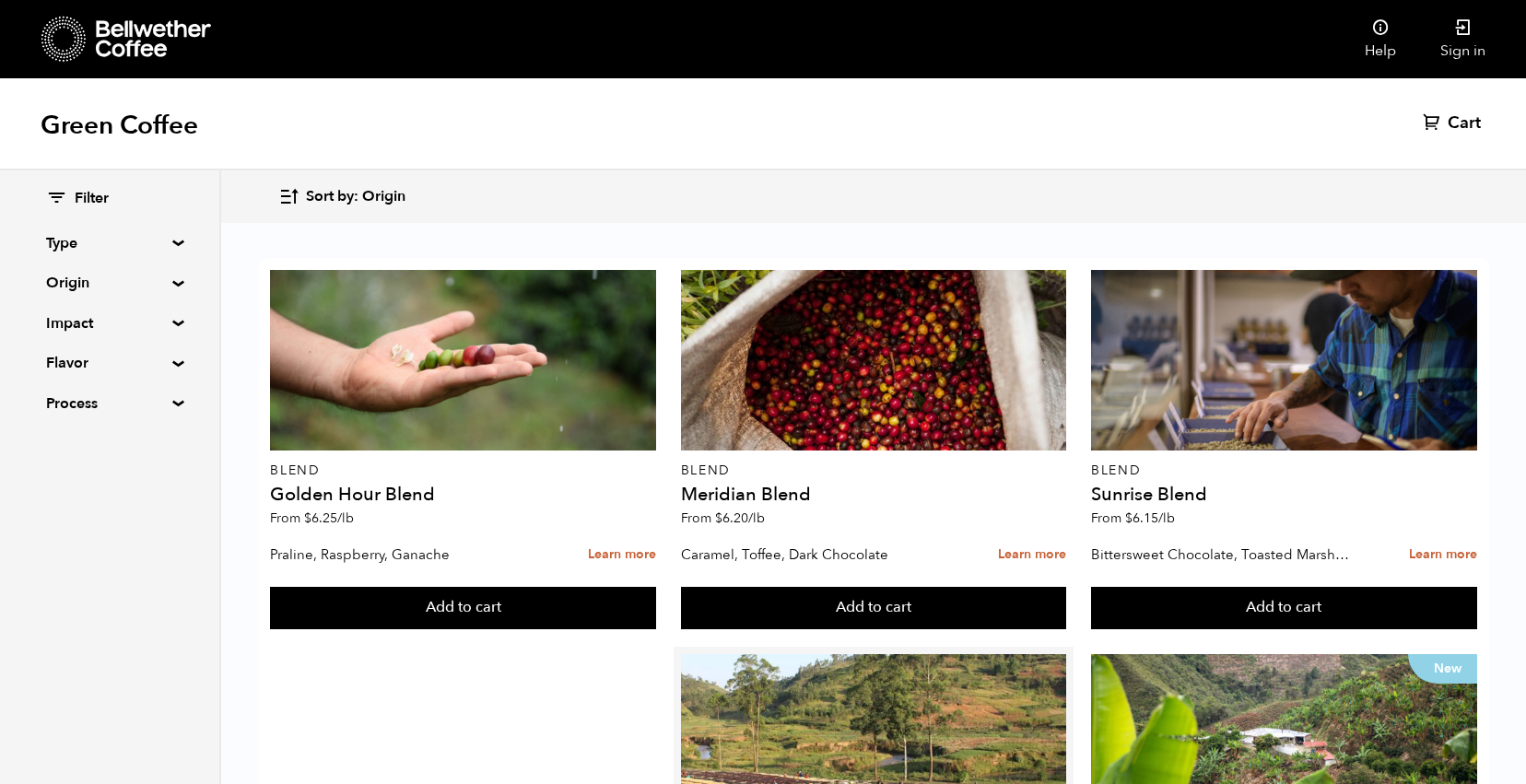scroll, scrollTop: 751, scrollLeft: 0, axis: vertical 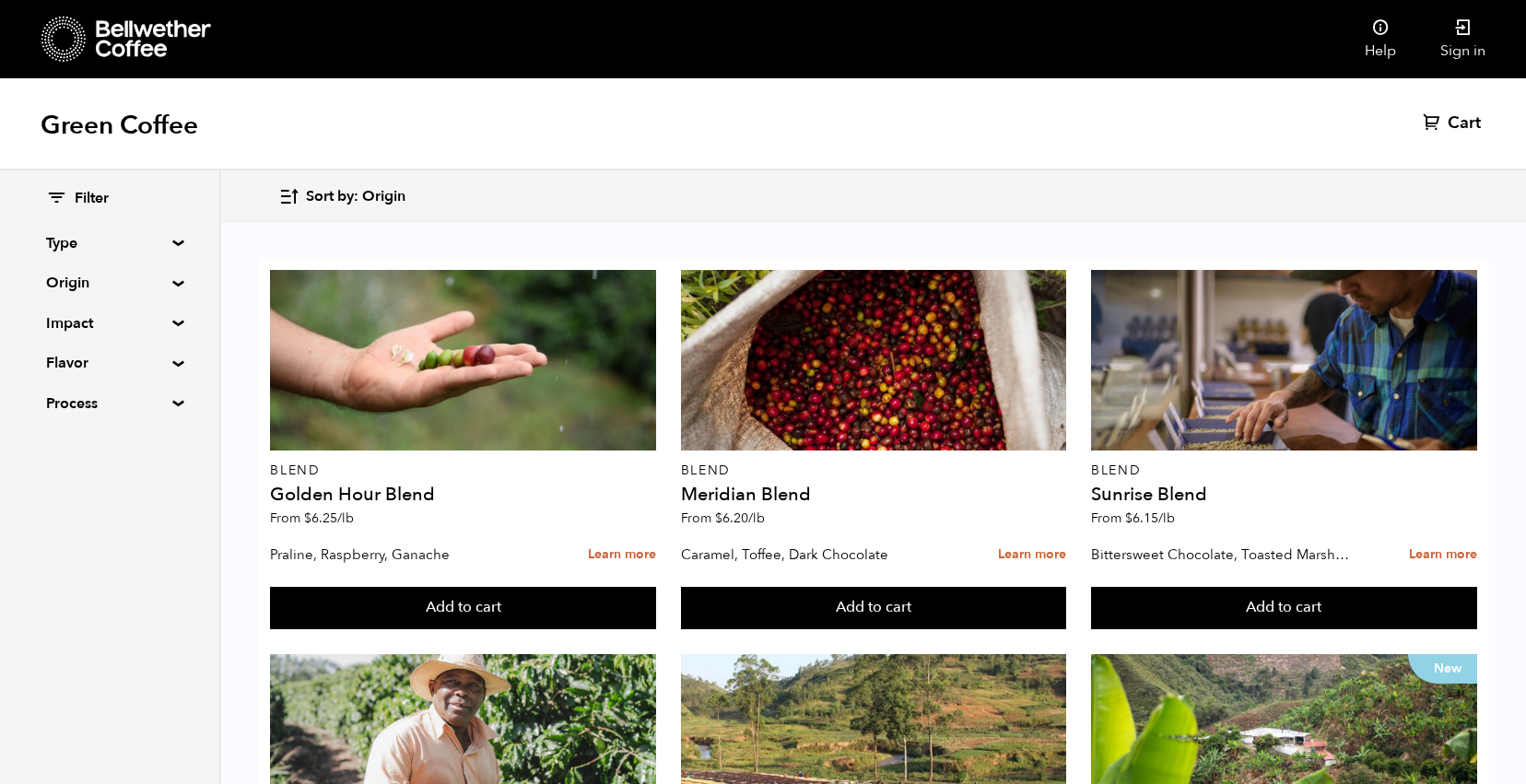click on "Filter   Type       Blend   Single Origin   Decaf   Seasonal   Year Round Origin       Blend   Brazil   Burundi   Colombia   East Java   El Salvador   Ethiopia   Guatemala   Honduras   Peru   Rwanda   Sumatra Impact       Fair Trade   Organic   Women's Lot   Living Income Pricing   Farmer Impact Fund Flavor       Chocolate   Citrus Fruit   Floral   Fruity   Nutty   Sweet Process       Natural   Washed   Wet-hulled" at bounding box center (110, 301) 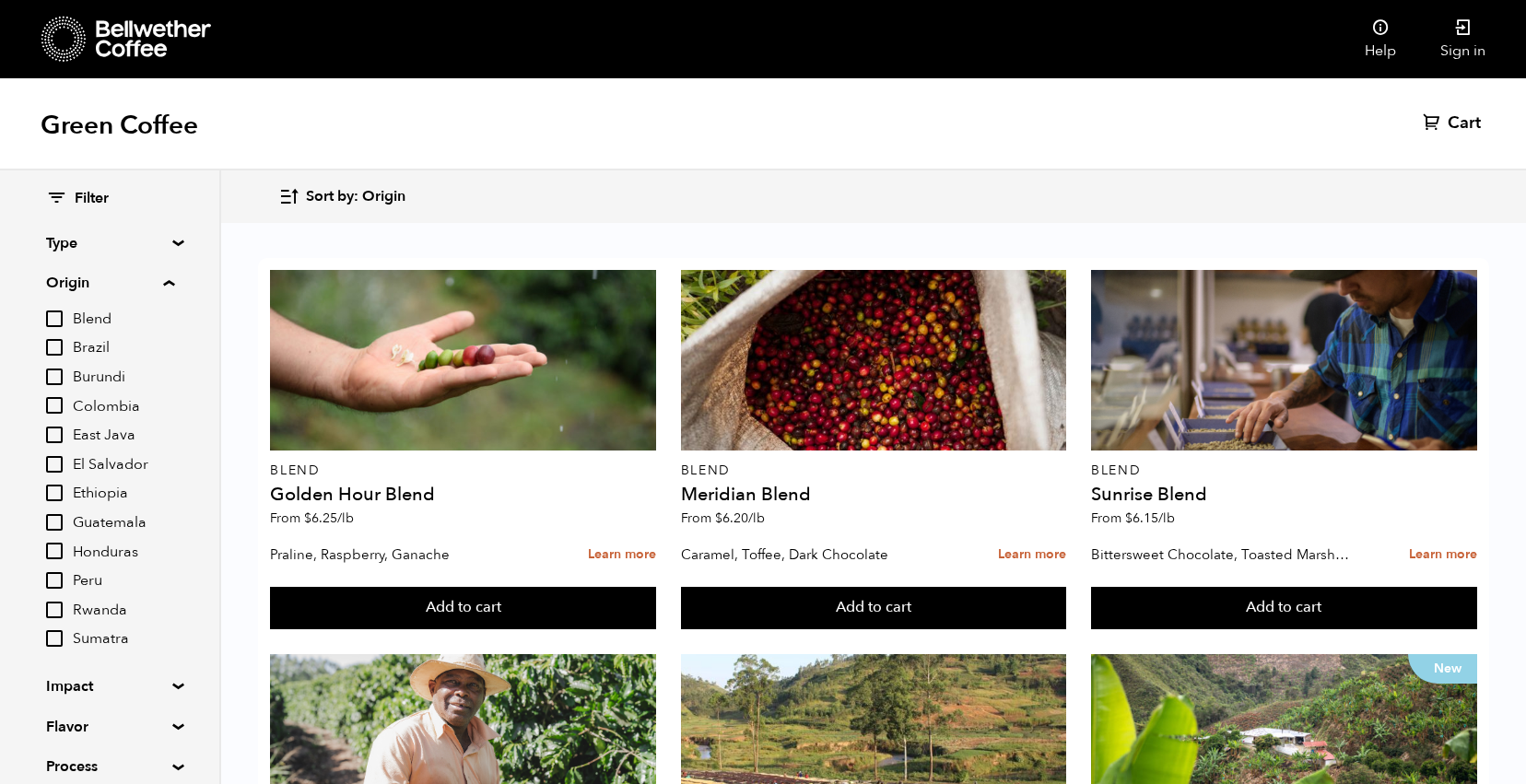 click on "Origin" at bounding box center (110, 283) 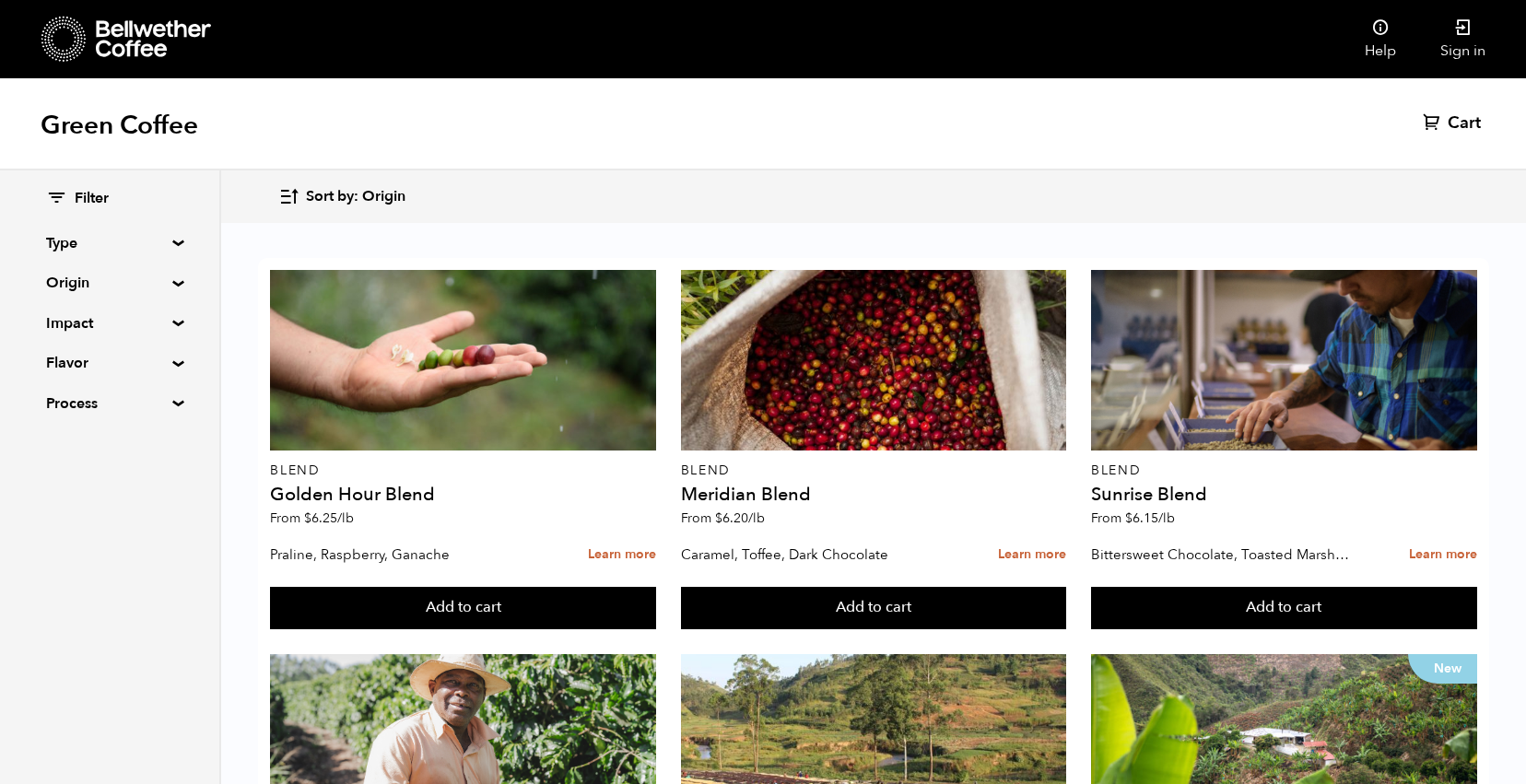 click on "Type" at bounding box center [110, 243] 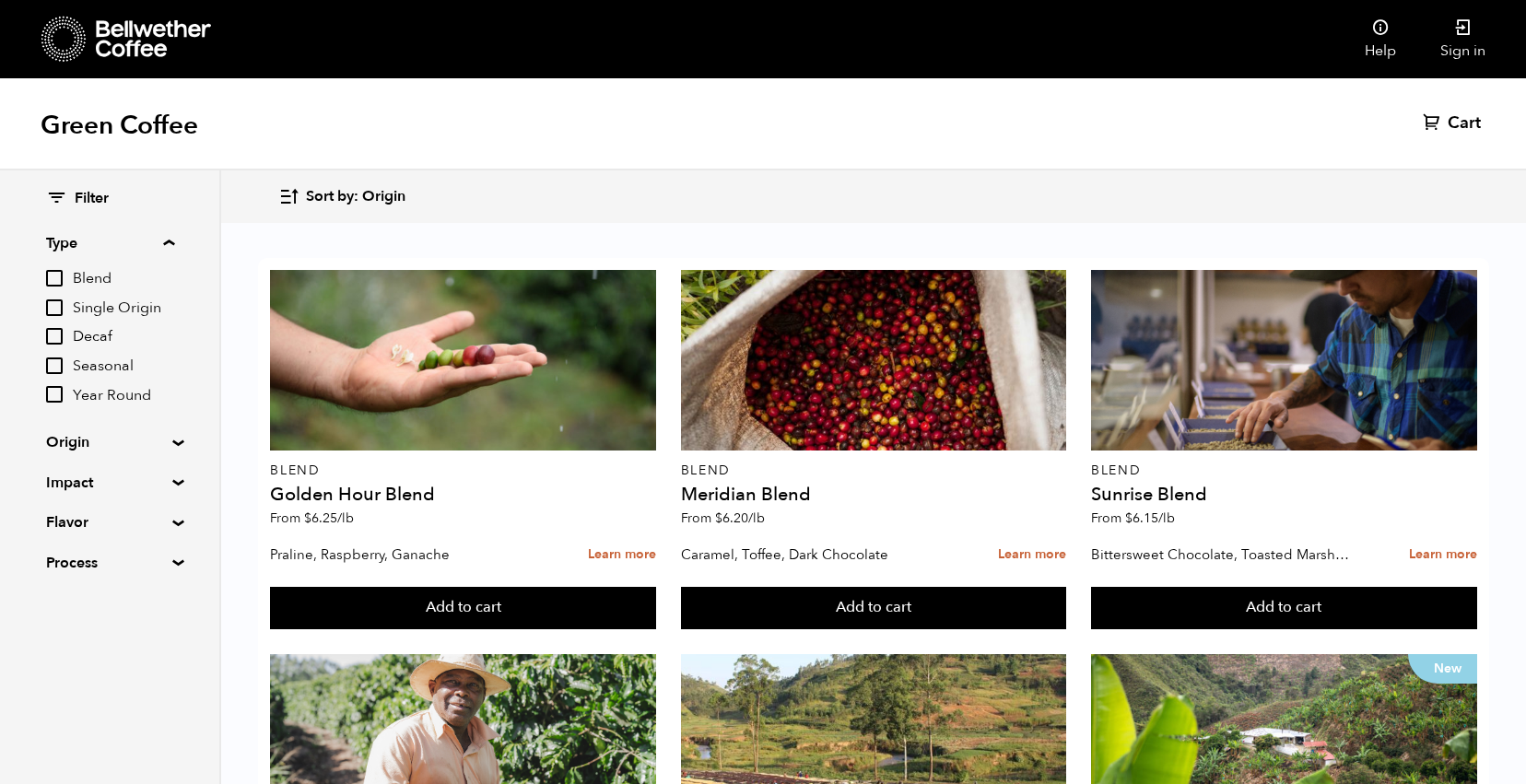 scroll, scrollTop: 2151, scrollLeft: 0, axis: vertical 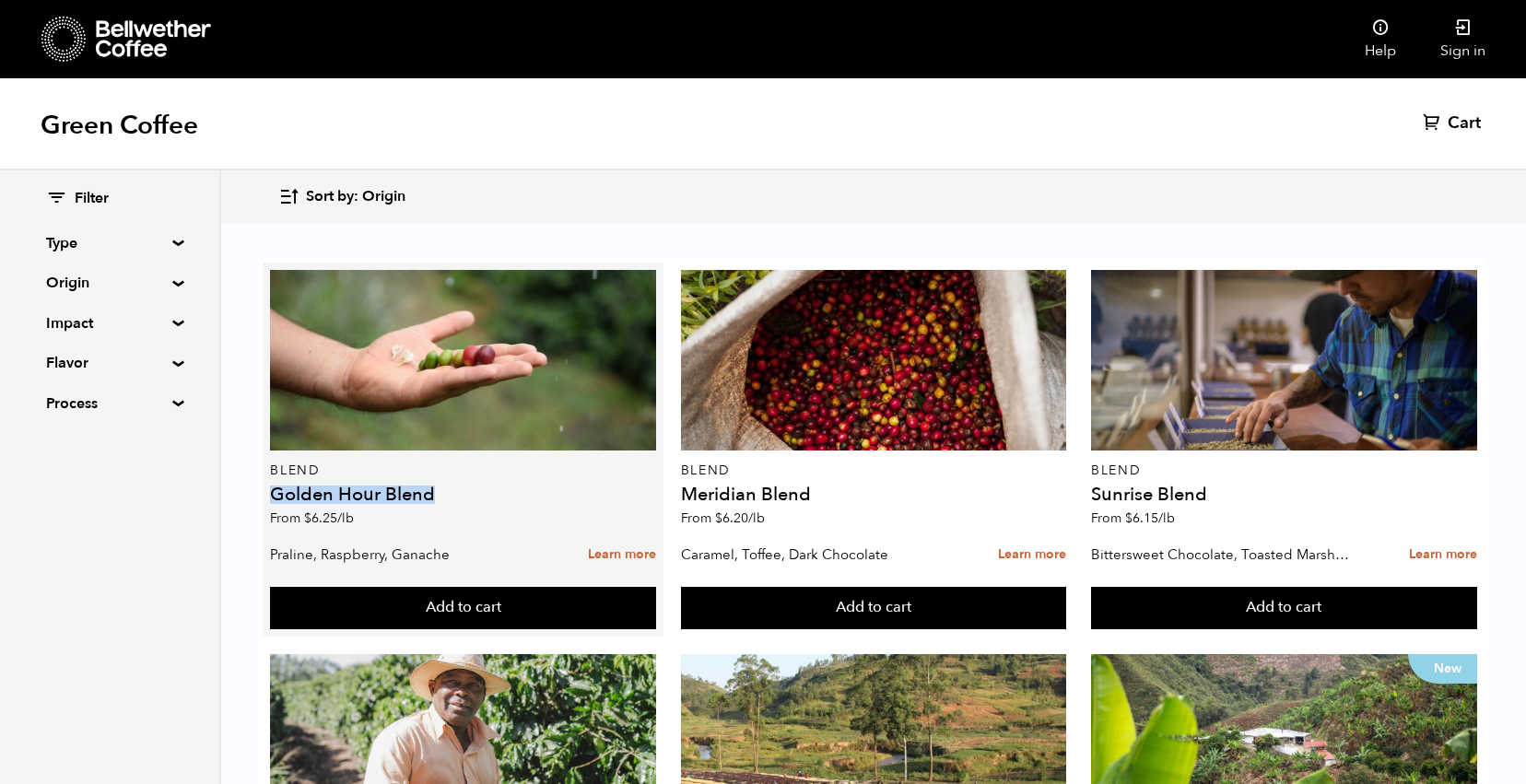 drag, startPoint x: 273, startPoint y: 492, endPoint x: 439, endPoint y: 493, distance: 166.00301 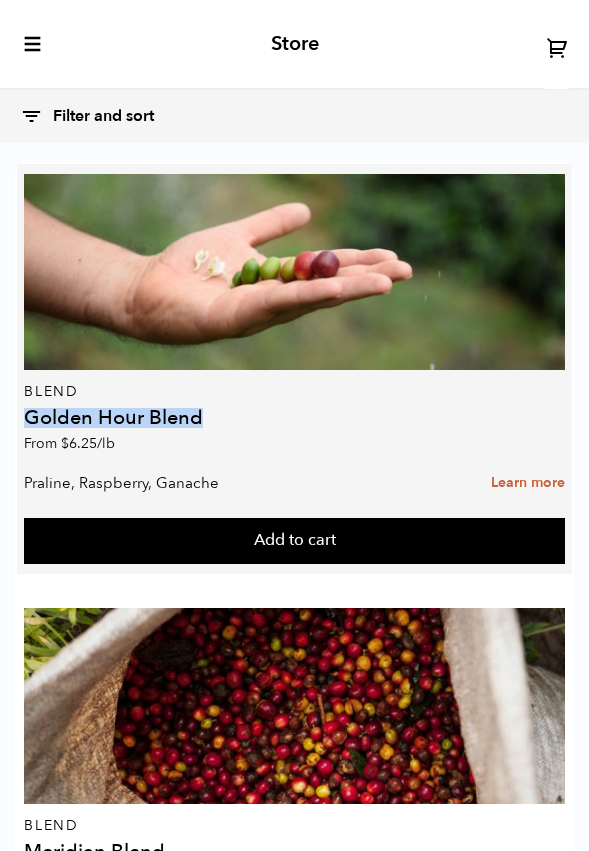 scroll, scrollTop: 0, scrollLeft: 0, axis: both 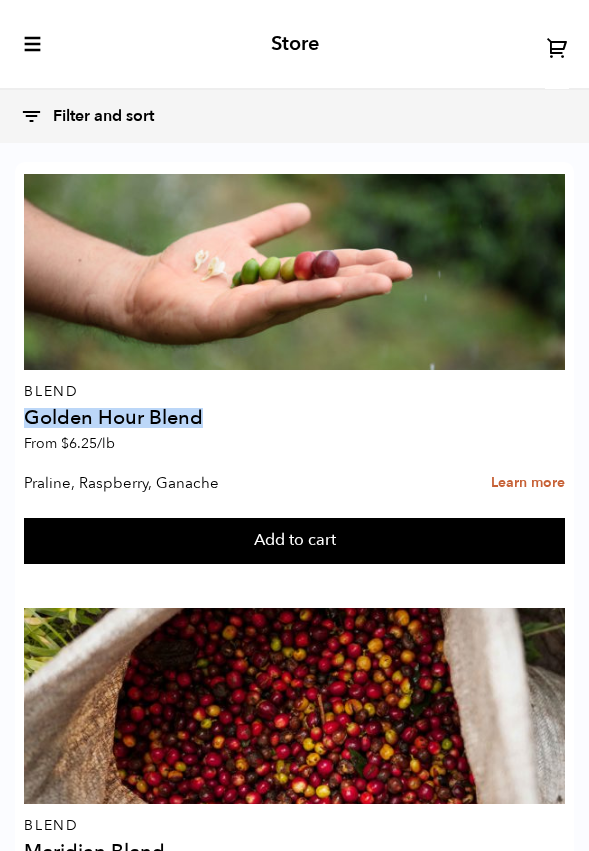 click at bounding box center [31, 116] 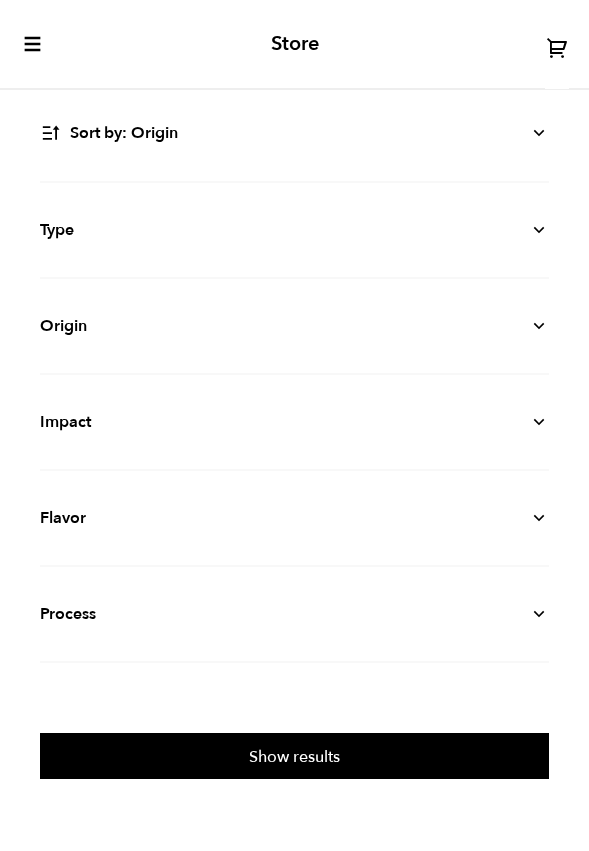 click at bounding box center [539, 326] 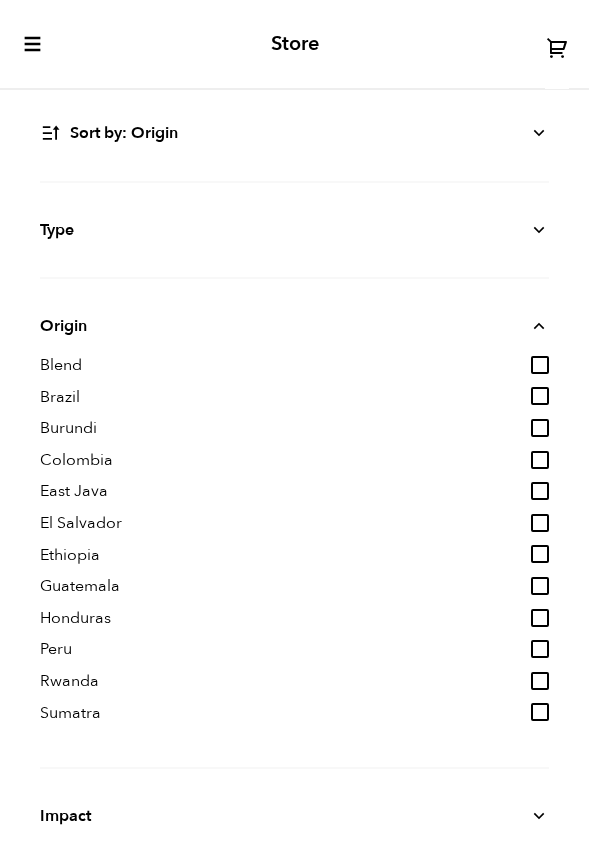 click on "Blend" at bounding box center [540, 365] 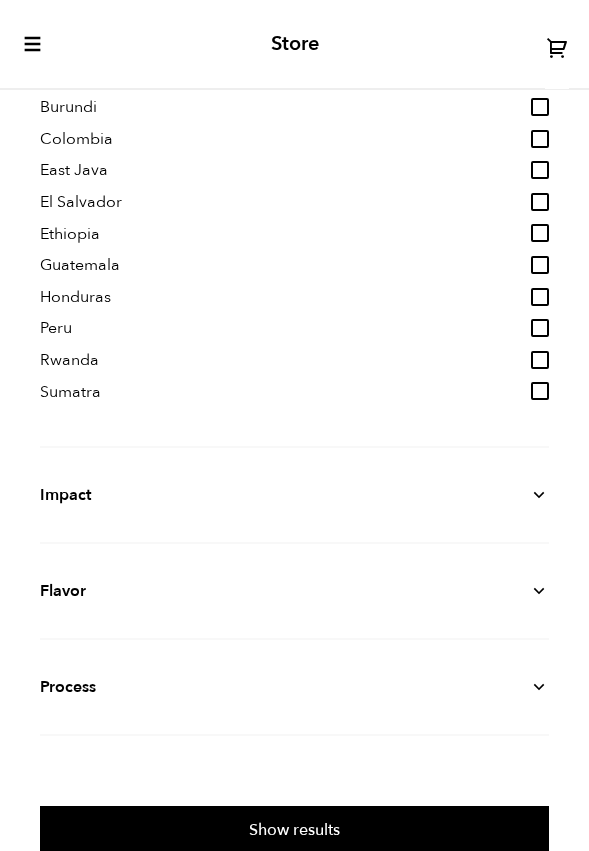 scroll, scrollTop: 0, scrollLeft: 0, axis: both 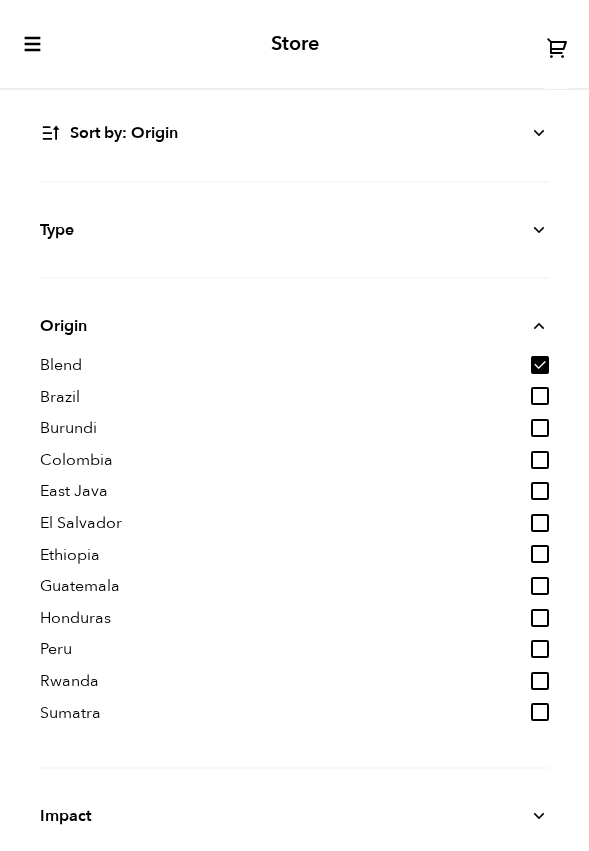 click on "Blend" at bounding box center [540, 365] 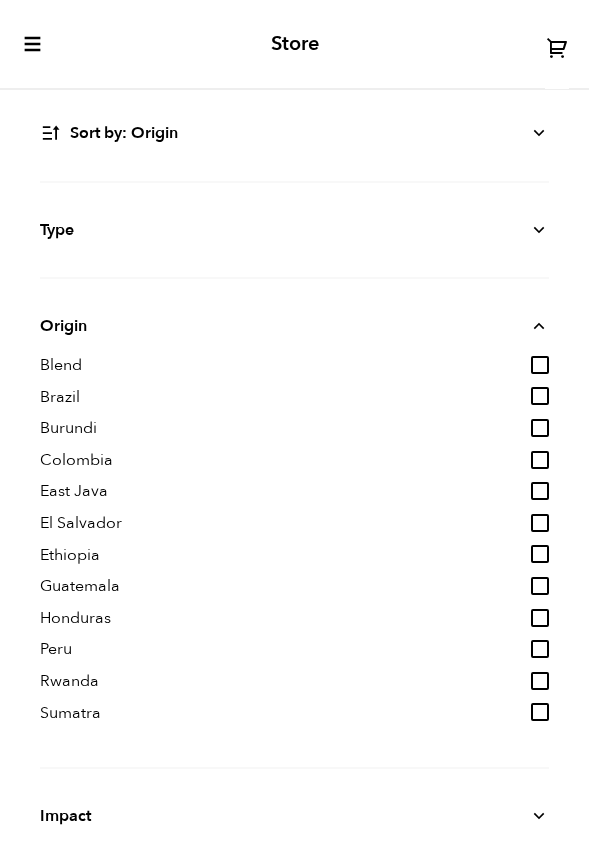 click at bounding box center [539, 326] 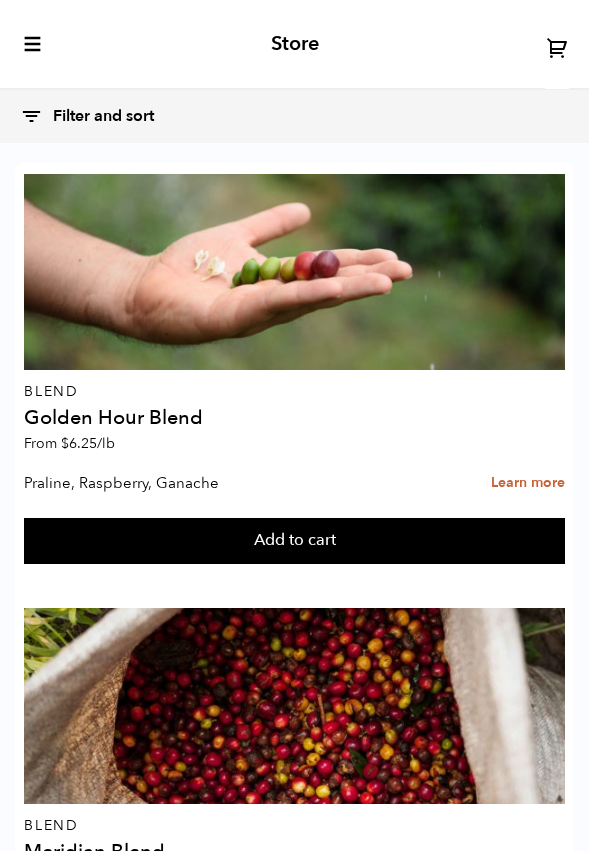 scroll, scrollTop: 1126, scrollLeft: 0, axis: vertical 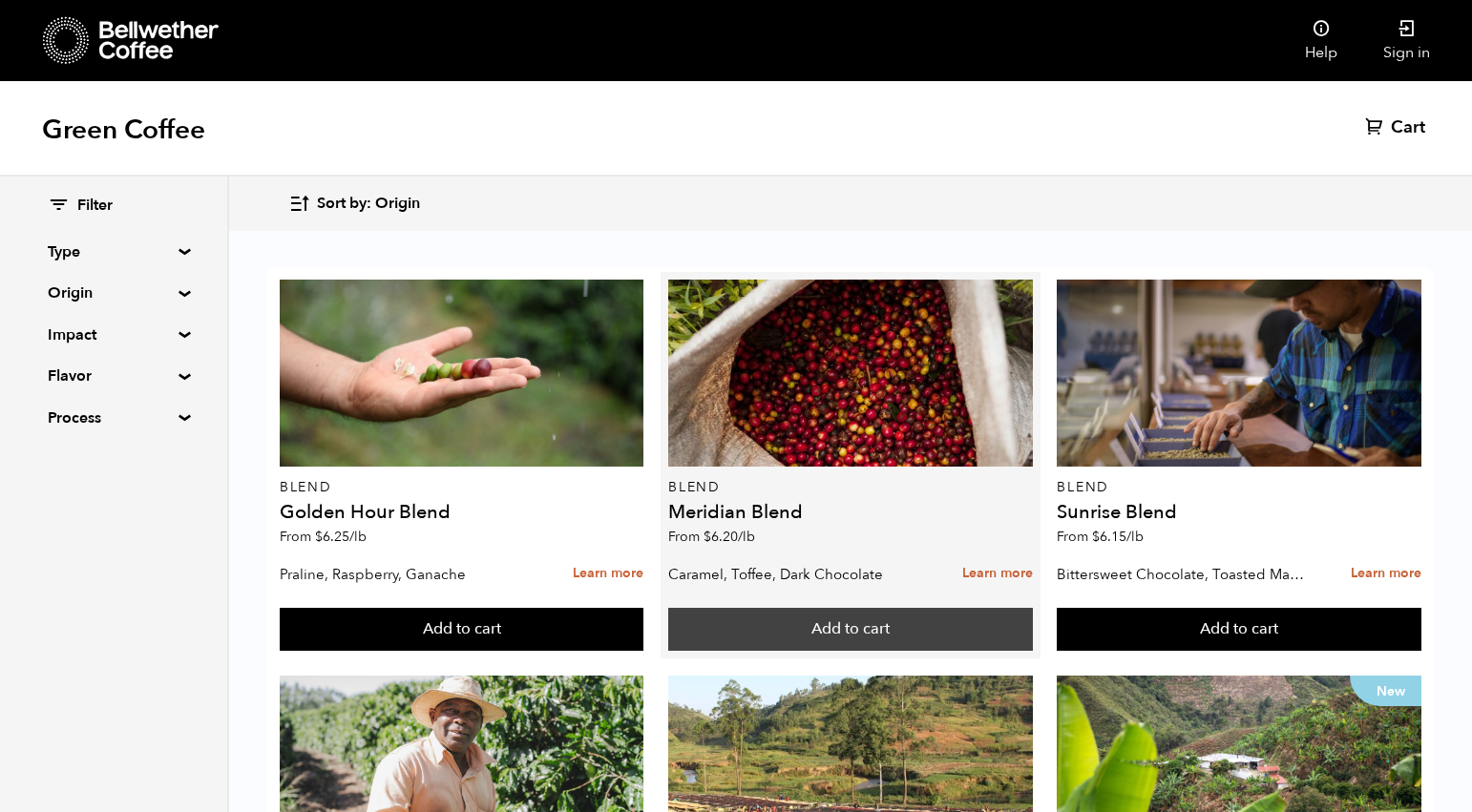 click on "Add to cart" at bounding box center [462, 630] 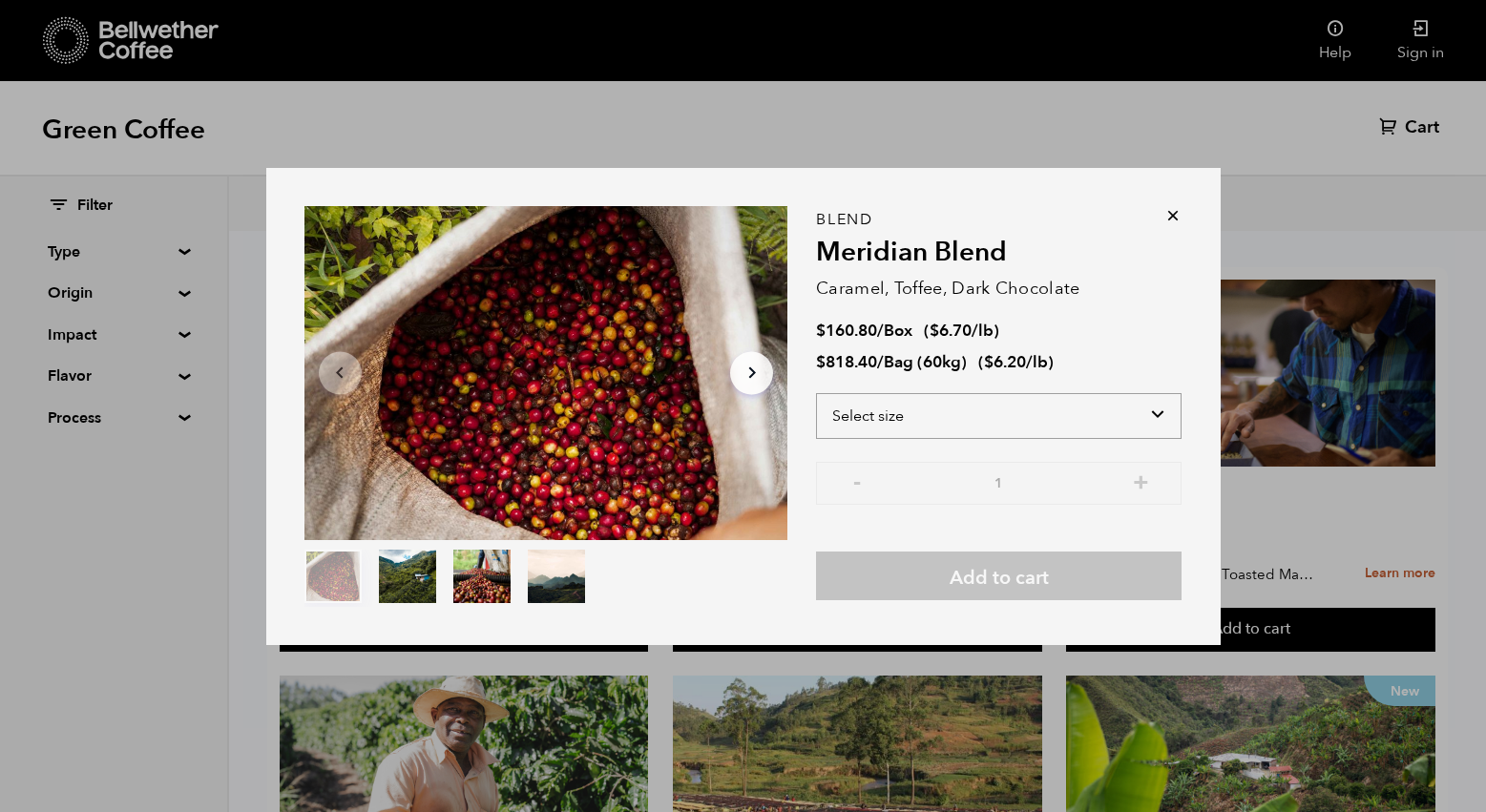 click on "Select size   Bag (60kg) (132 lbs) Box (24 lbs)" at bounding box center [998, 416] 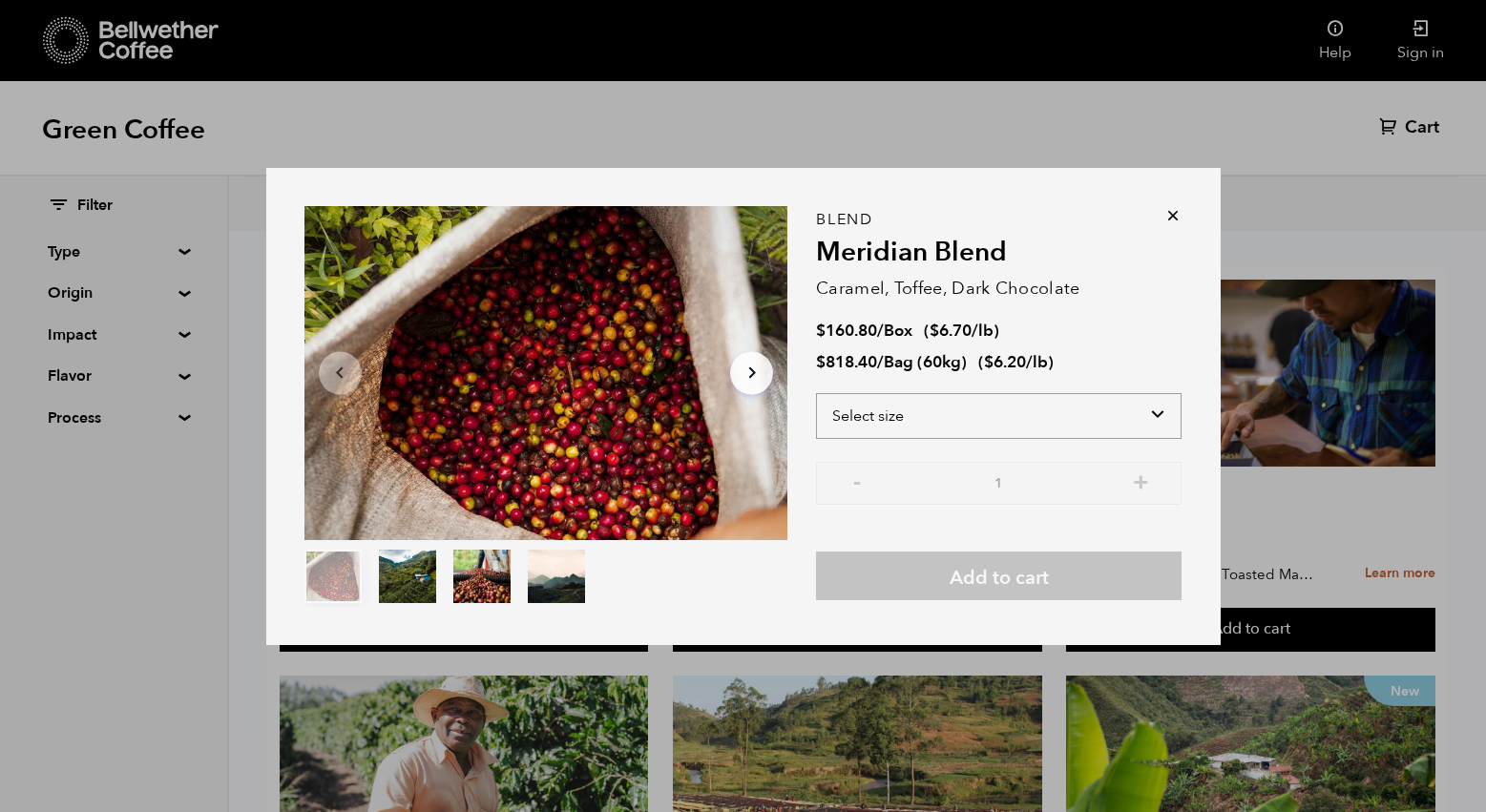 select on "bag-3" 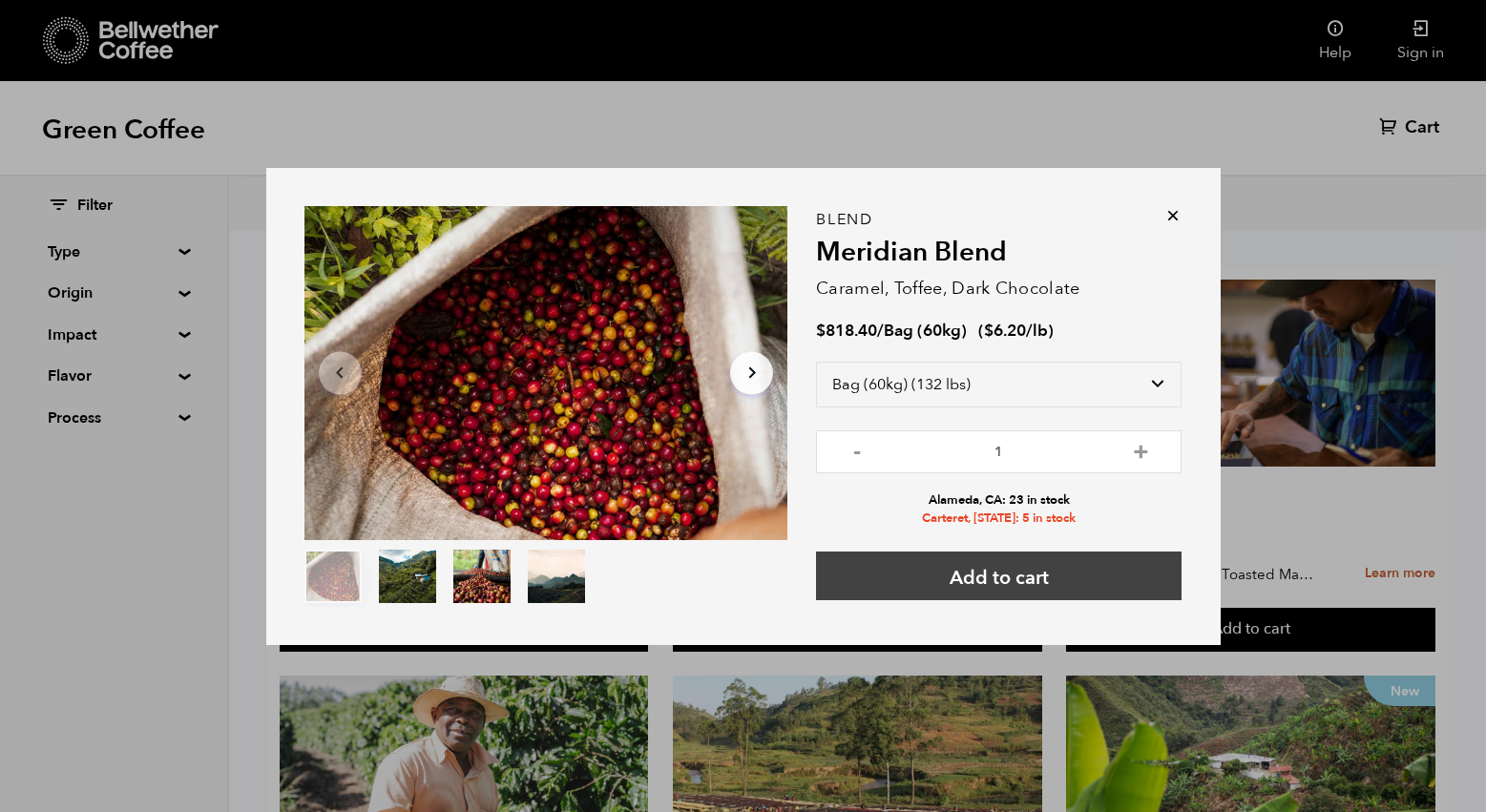click on "Add to cart" at bounding box center [998, 575] 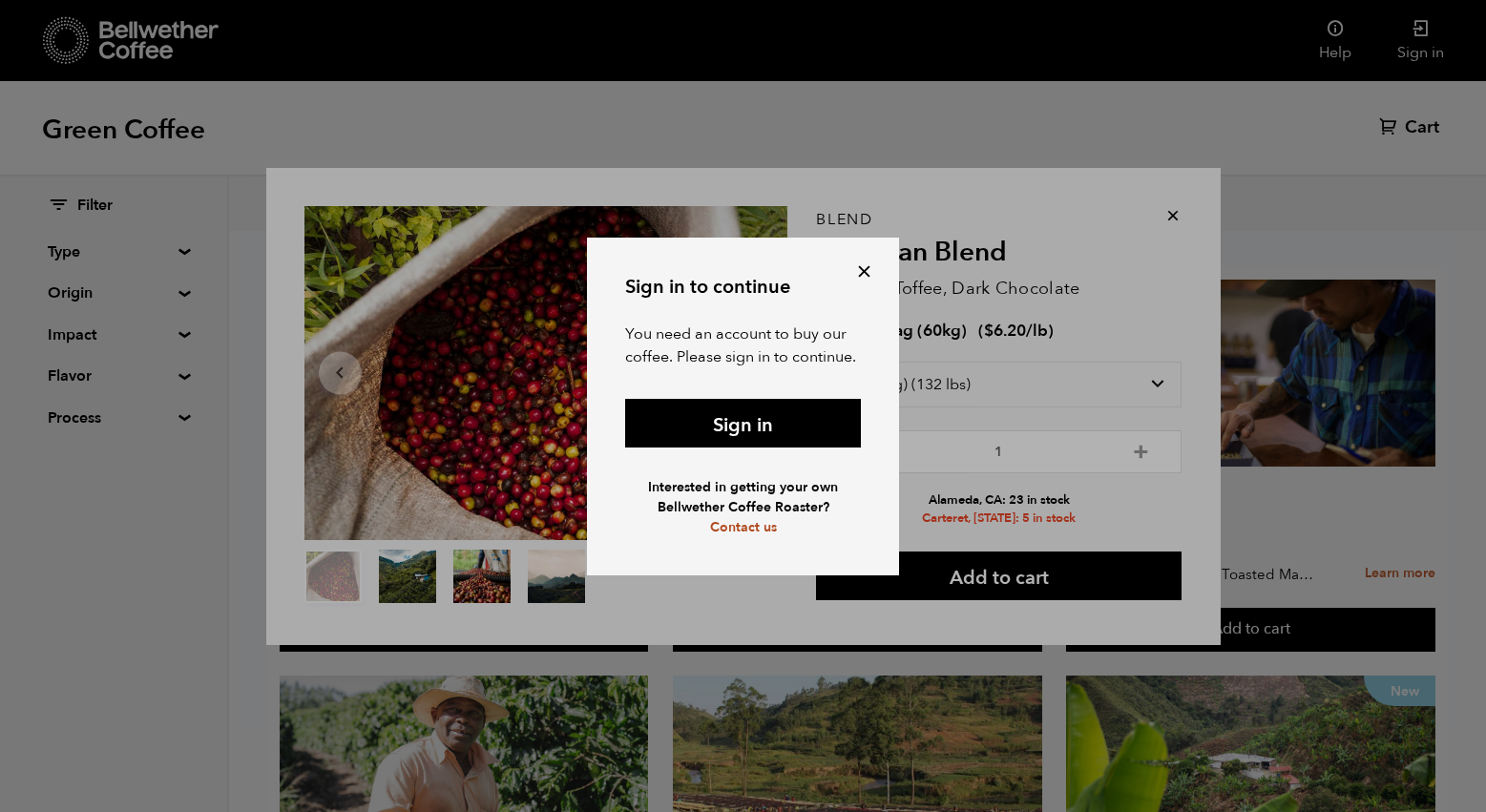 click at bounding box center [864, 271] 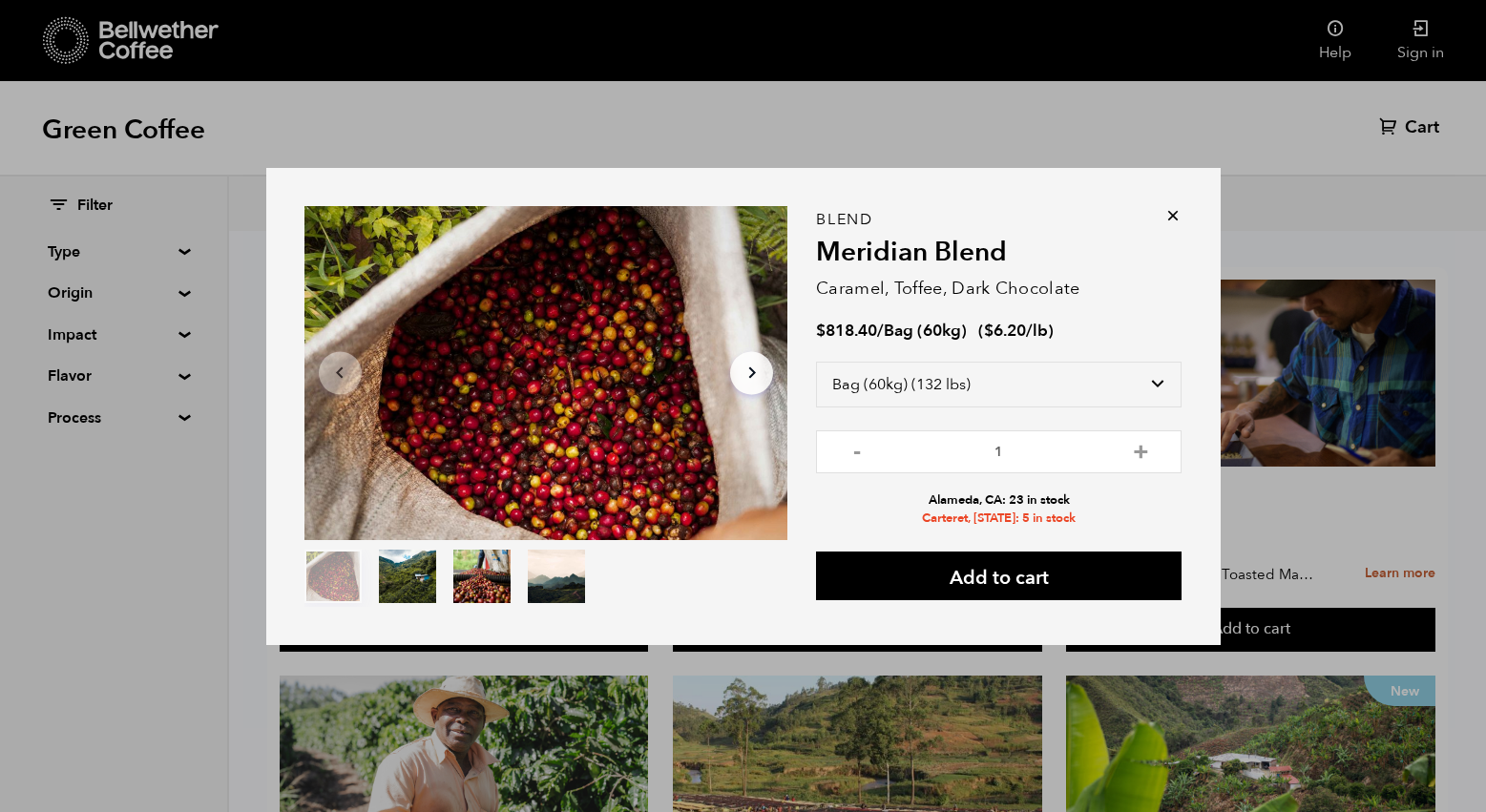click at bounding box center [1173, 216] 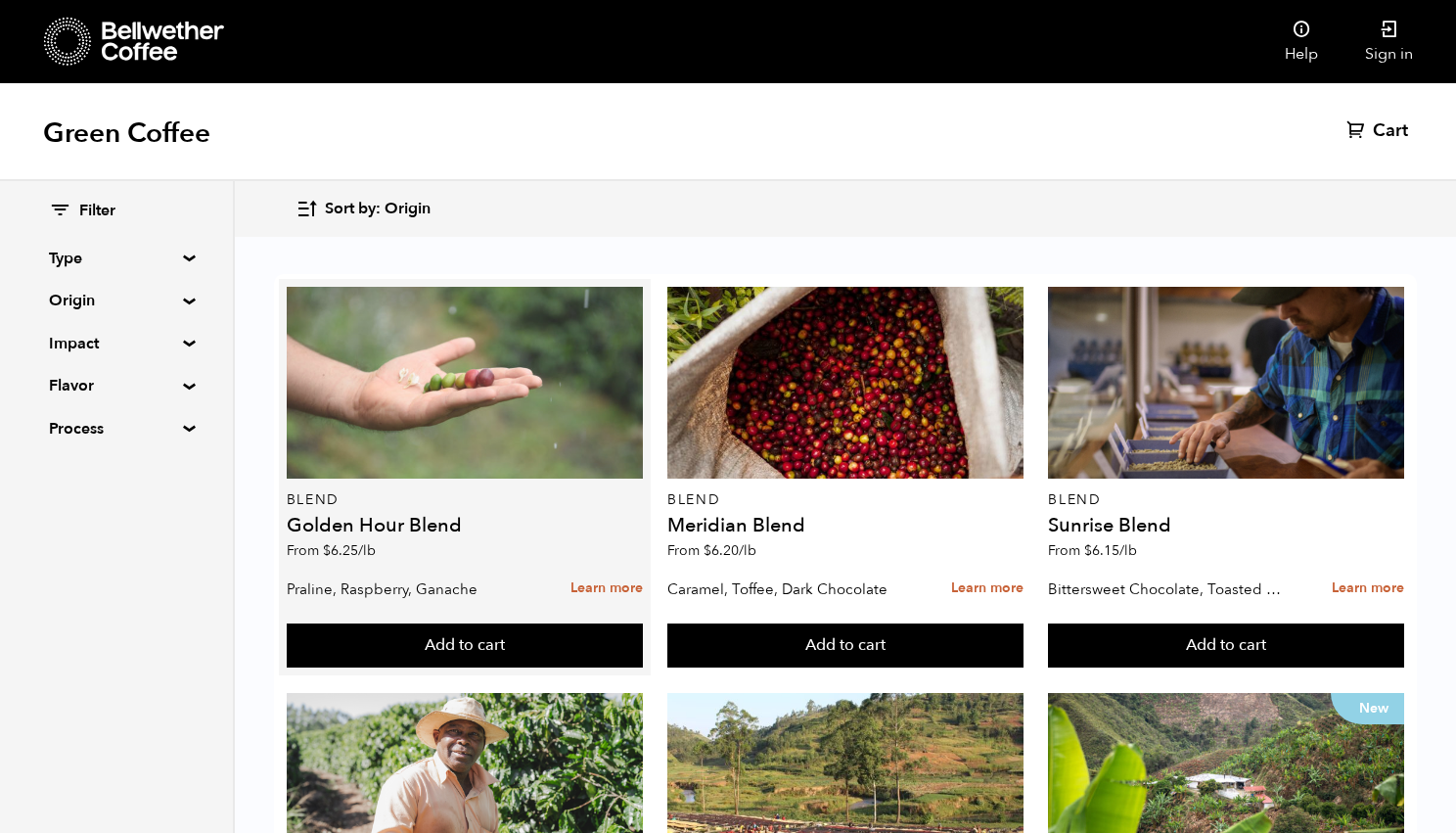 click at bounding box center [465, 383] 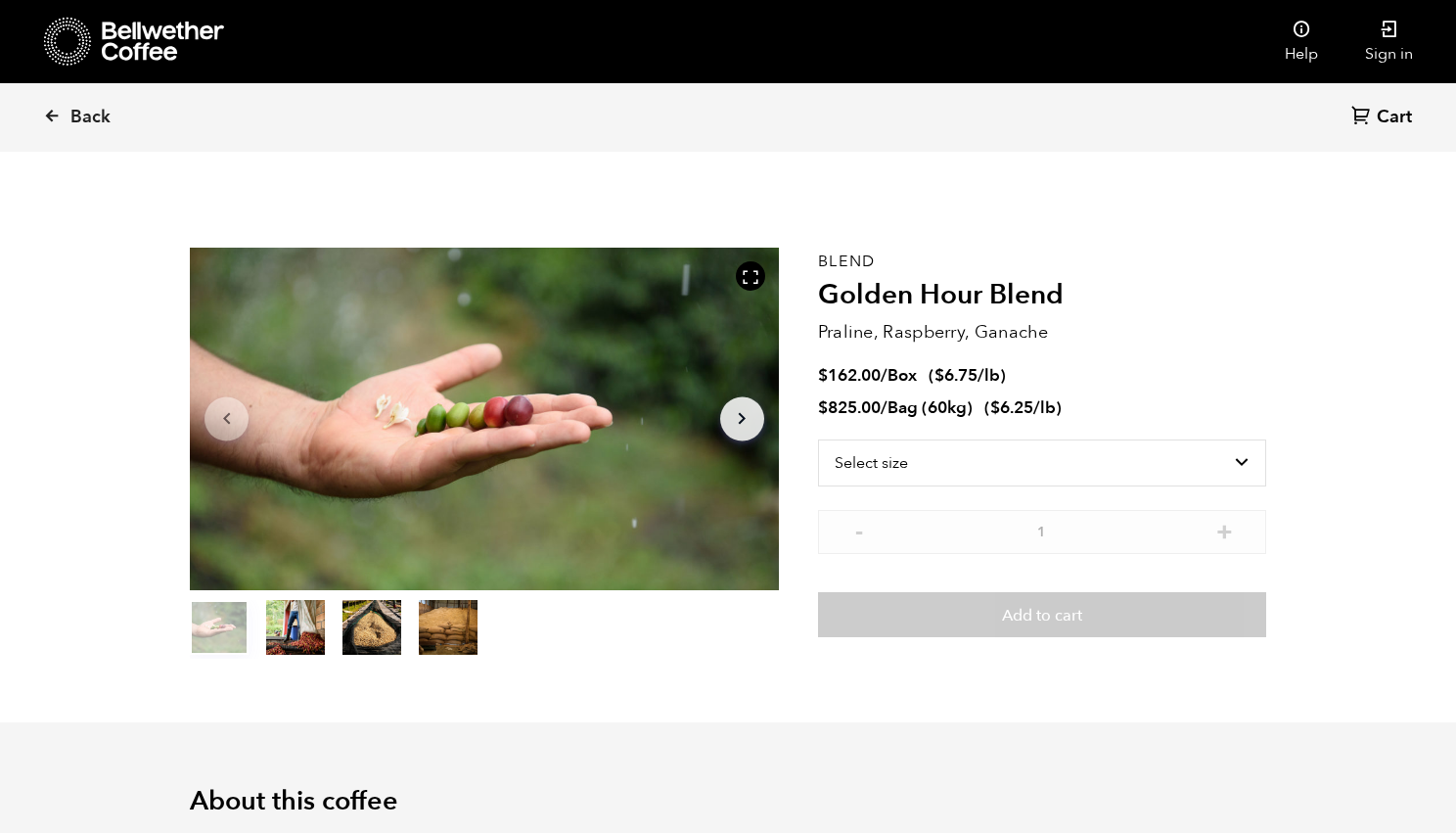 scroll, scrollTop: 0, scrollLeft: 0, axis: both 